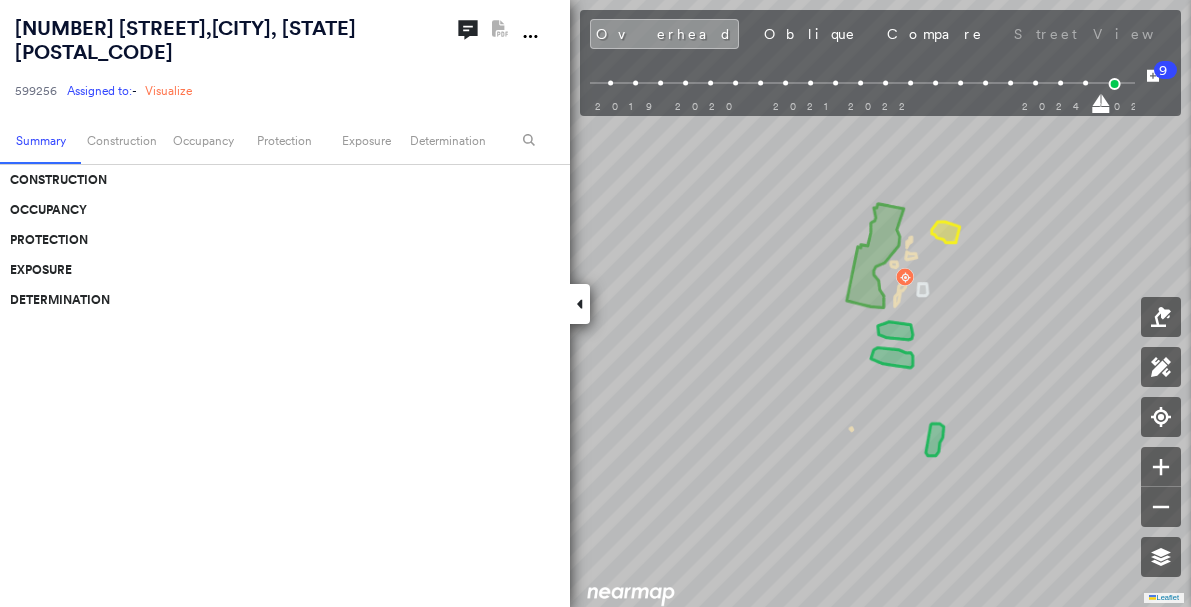 scroll, scrollTop: 0, scrollLeft: 0, axis: both 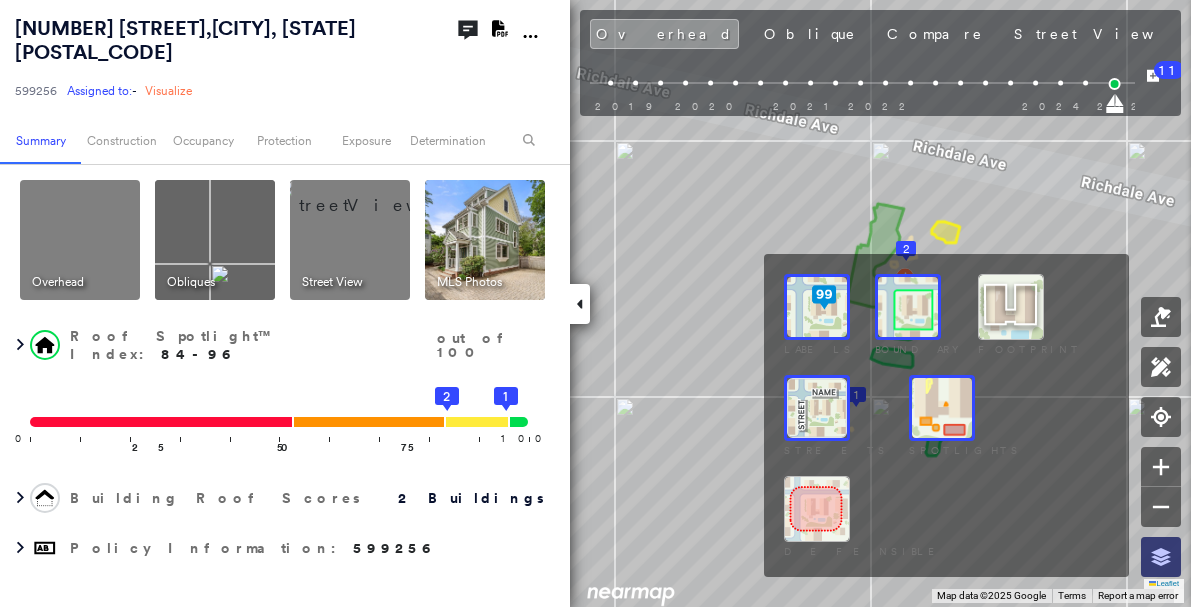 click 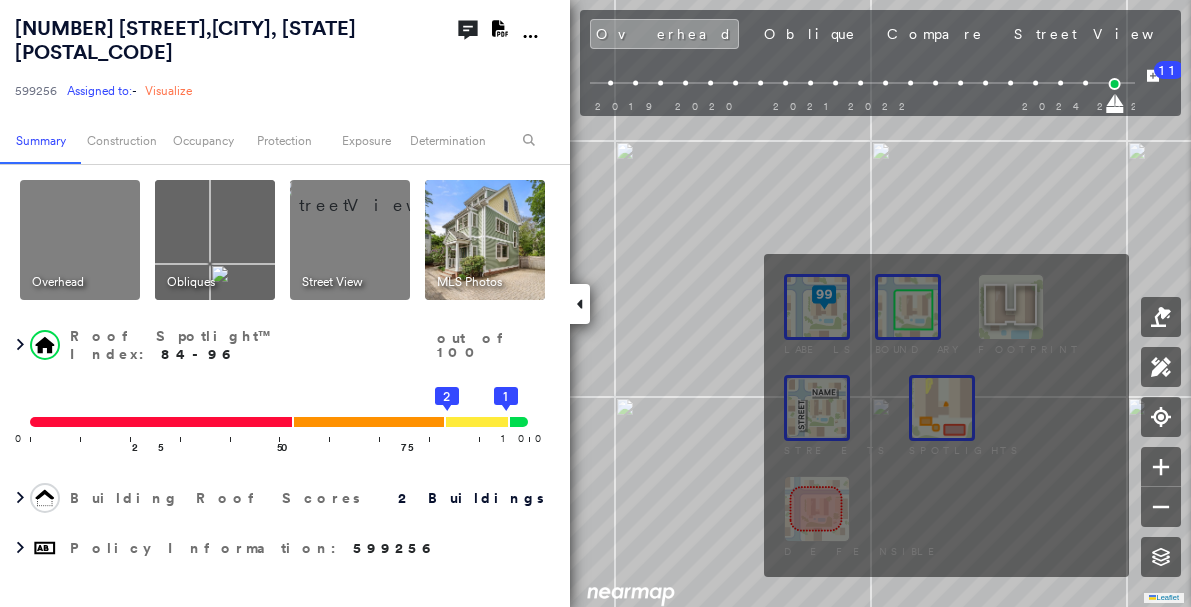 click at bounding box center (817, 509) 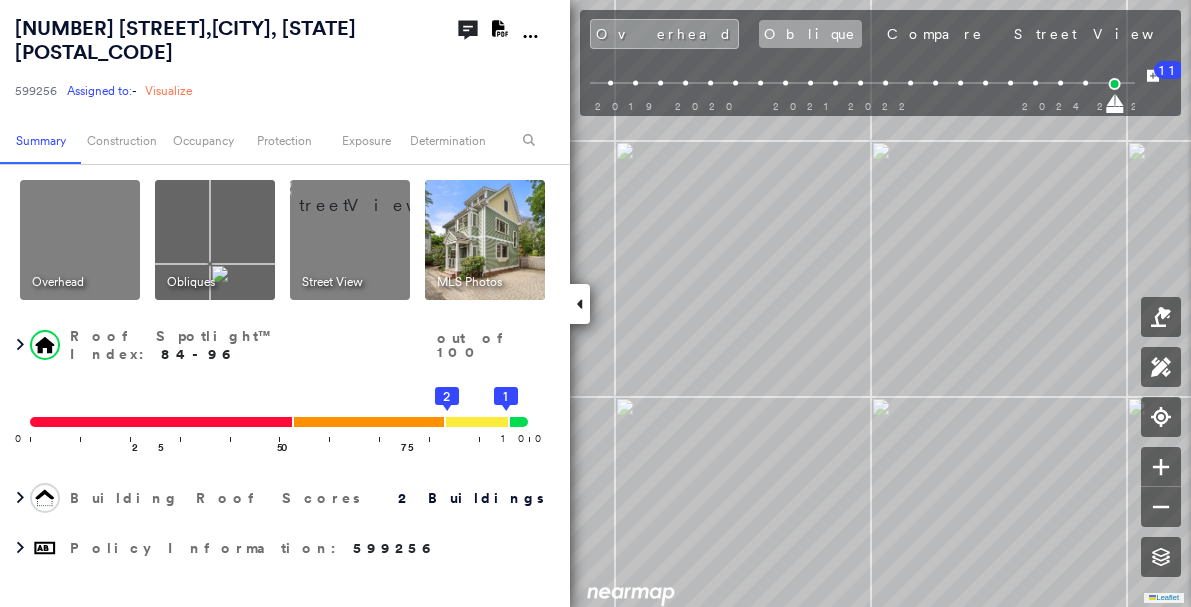 click on "Oblique" at bounding box center [810, 34] 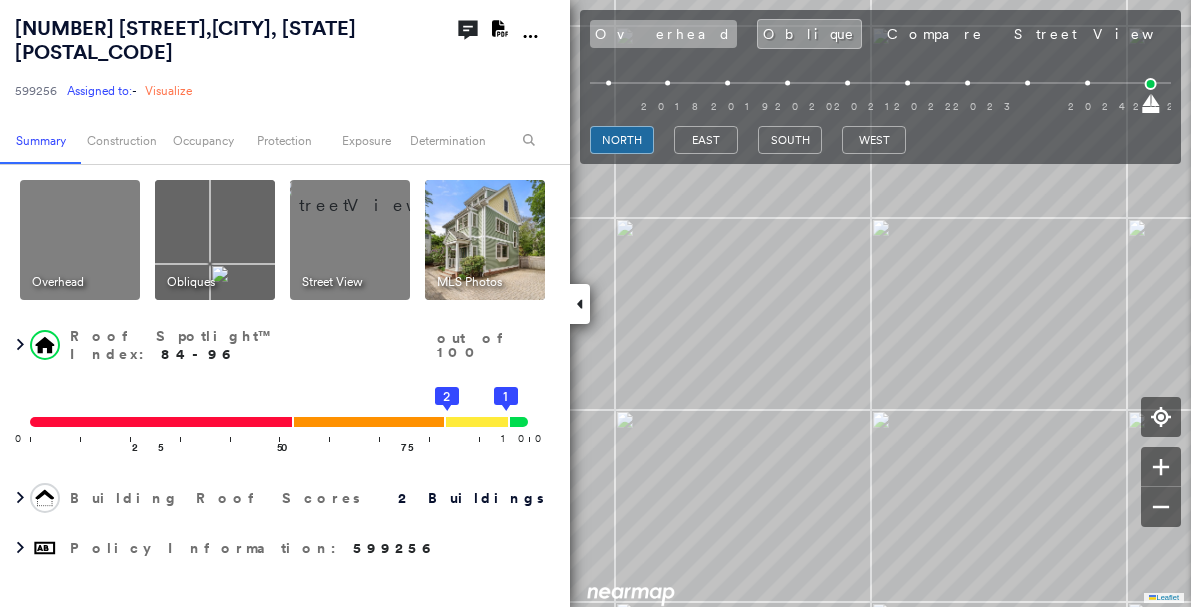 click on "Overhead" at bounding box center [663, 34] 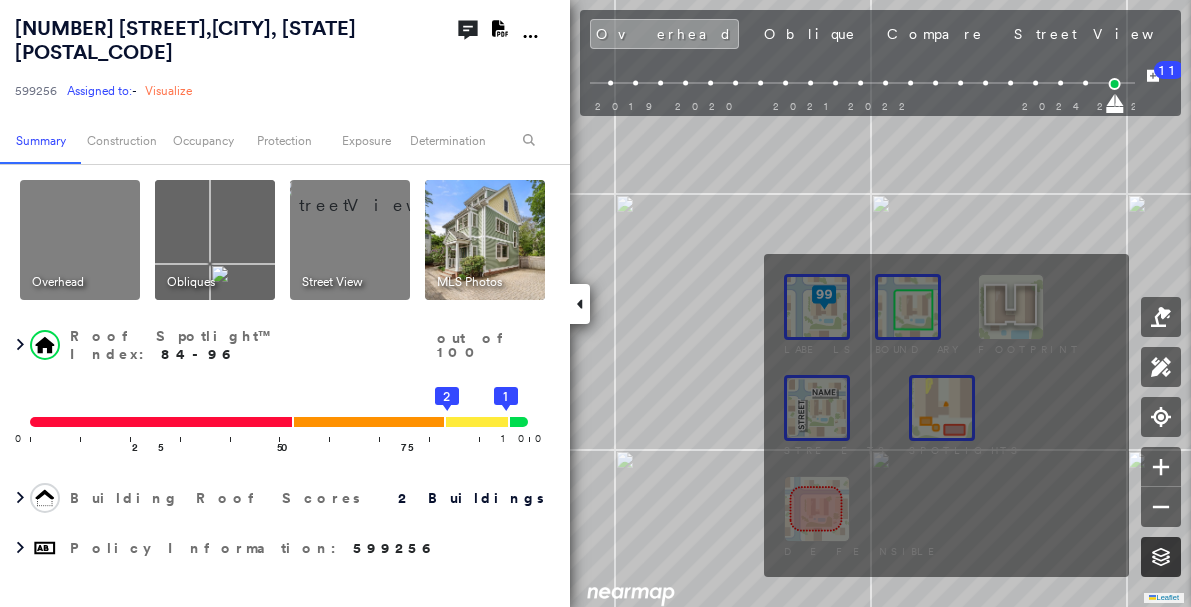 click 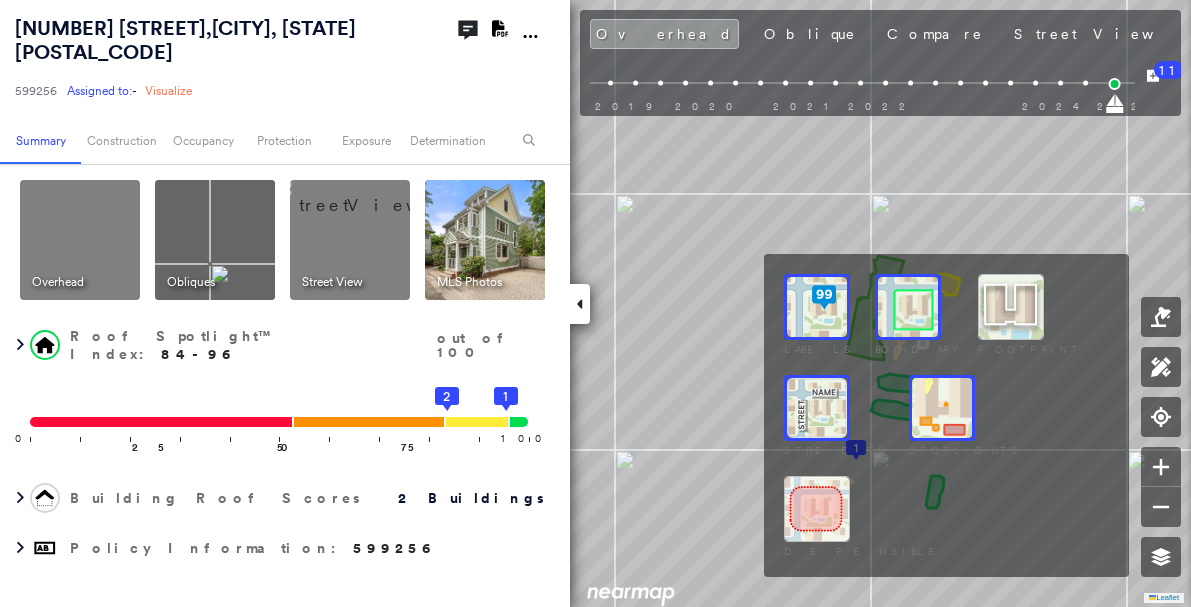 click at bounding box center [817, 509] 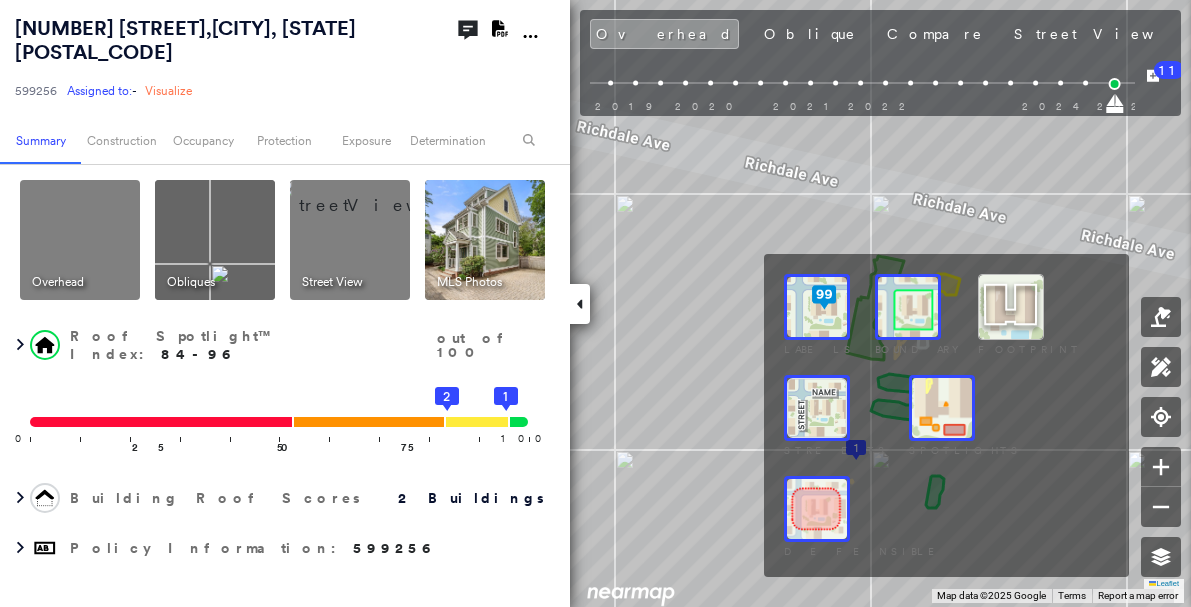 click at bounding box center [817, 509] 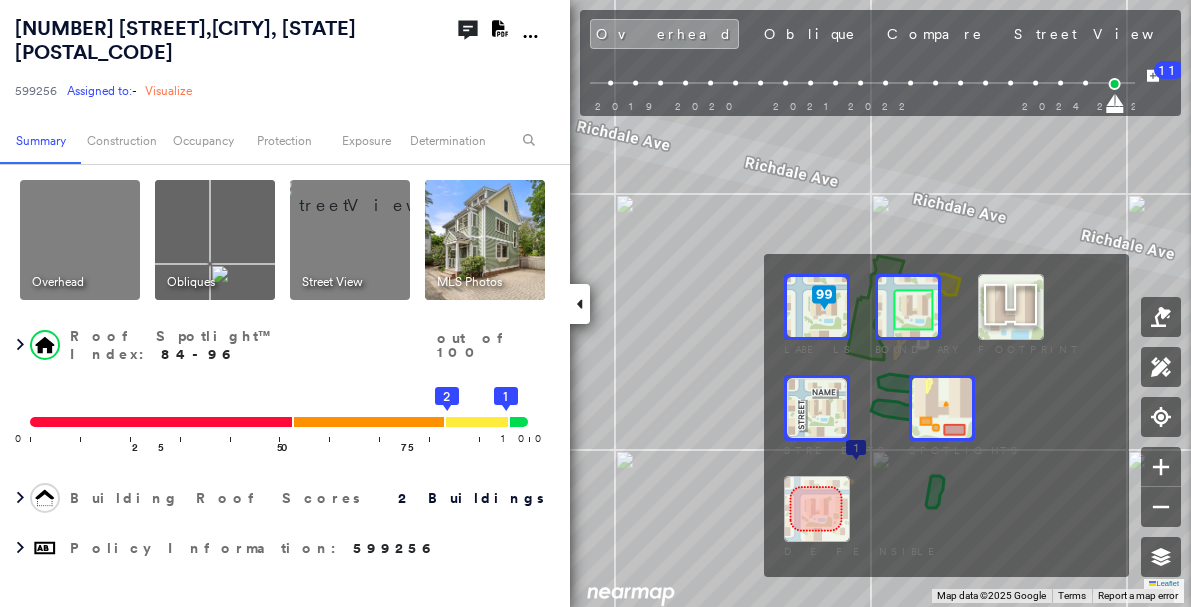 click at bounding box center (817, 509) 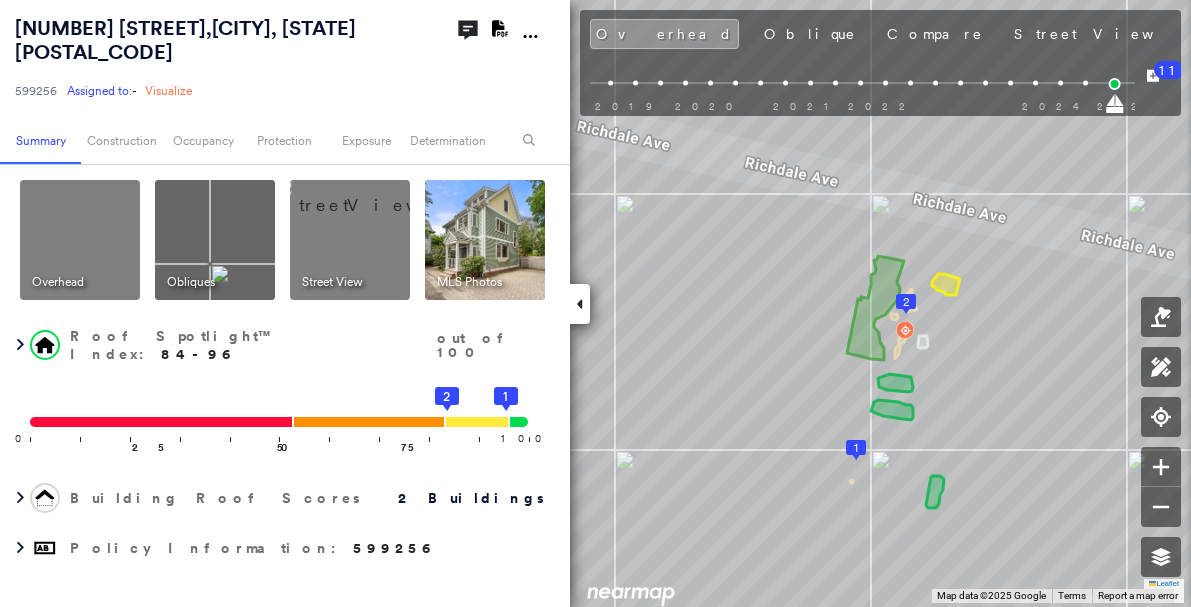 click 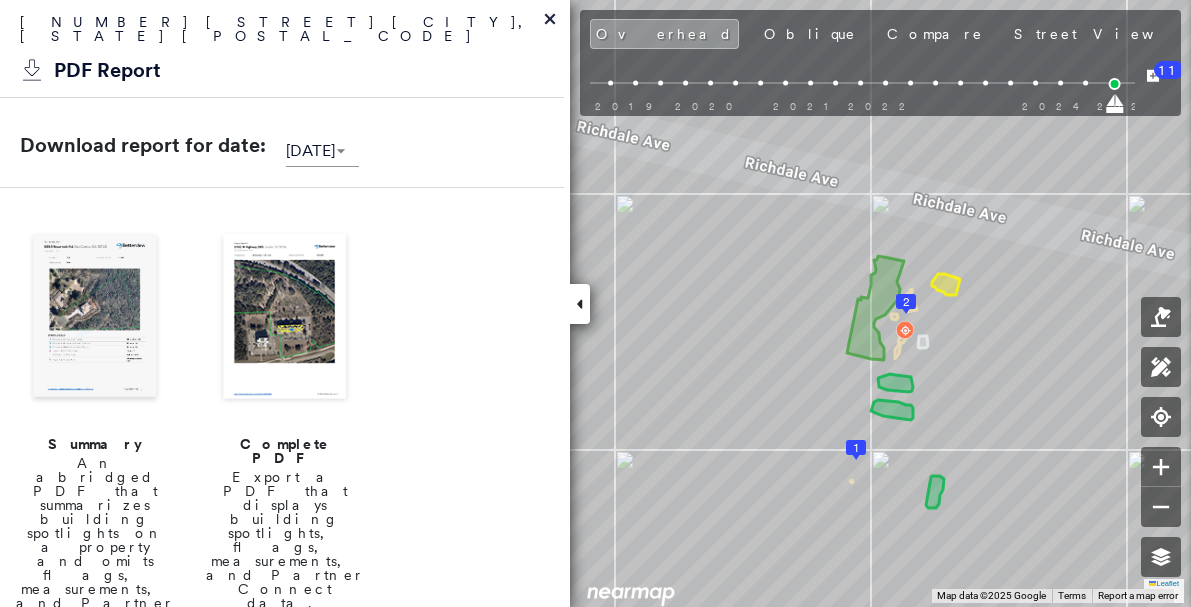 click at bounding box center (95, 318) 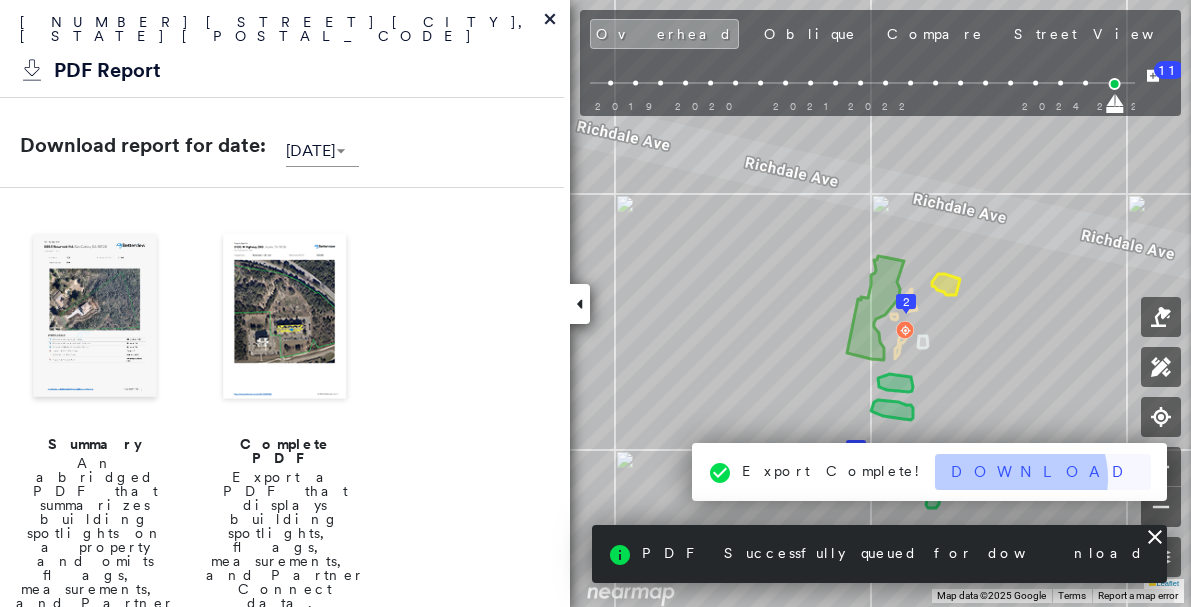 click on "Download" at bounding box center [1043, 472] 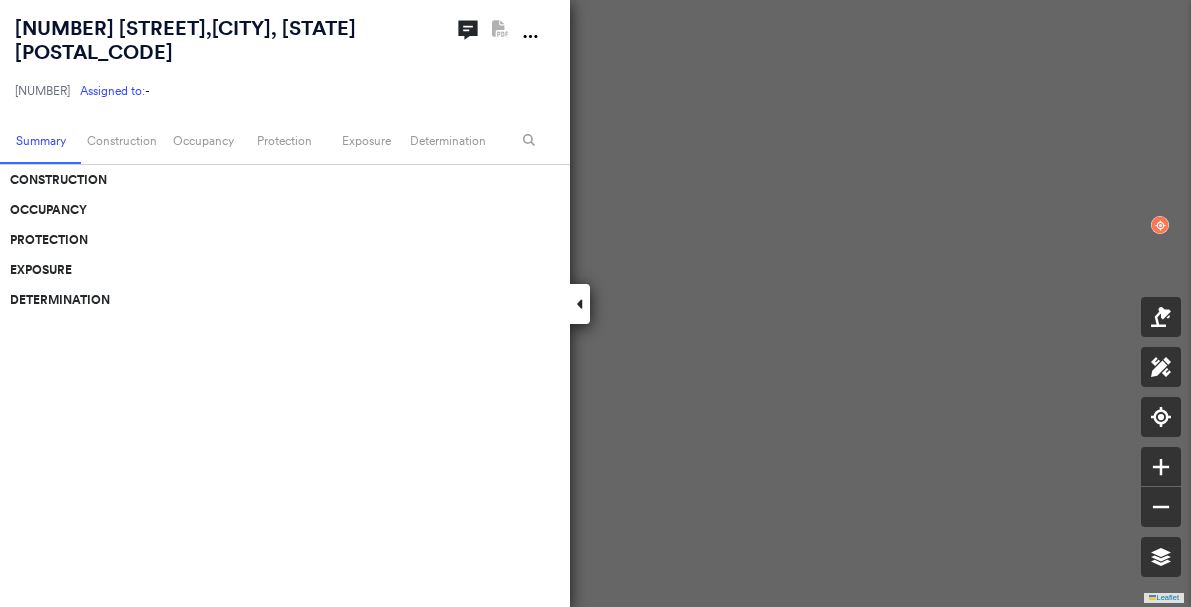 scroll, scrollTop: 0, scrollLeft: 0, axis: both 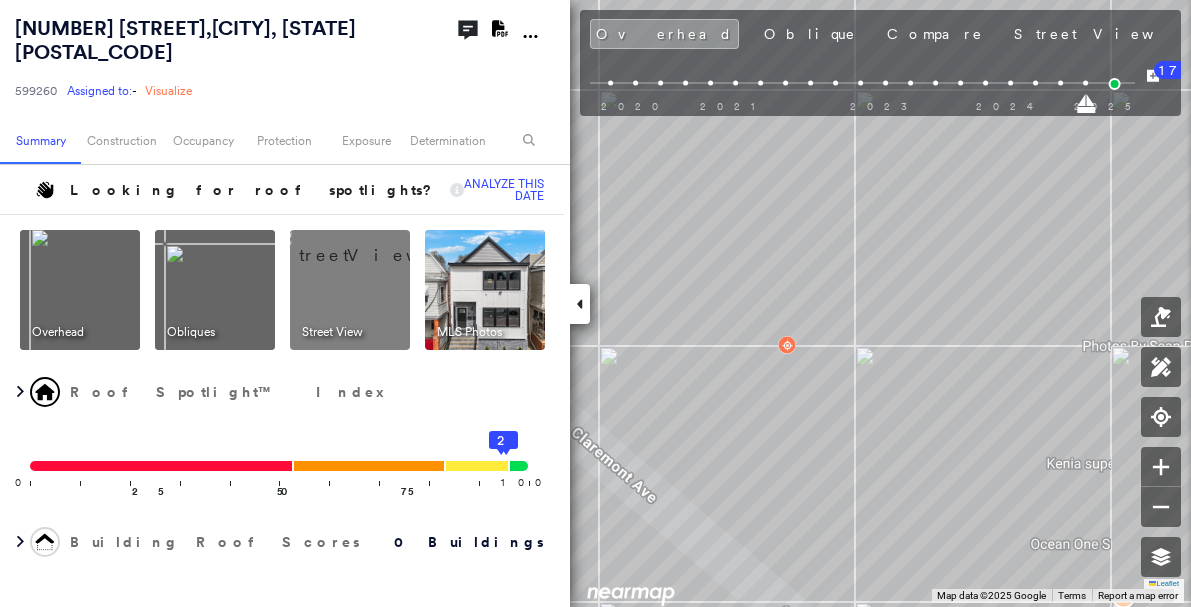 click at bounding box center [485, 290] 